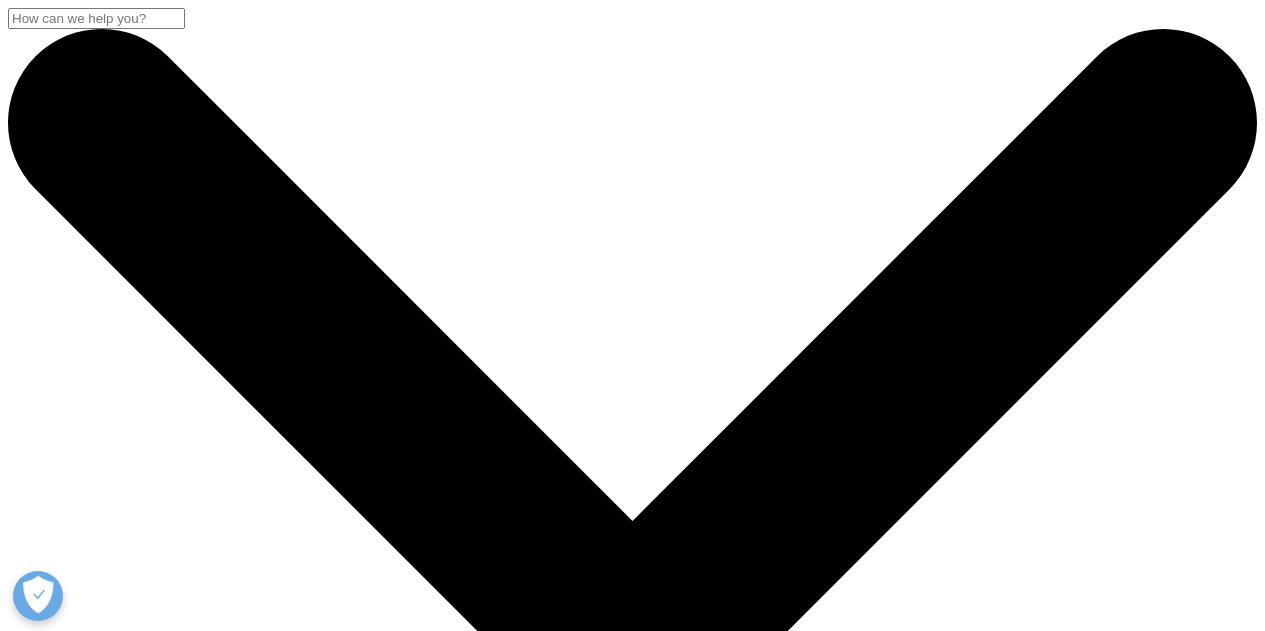 scroll, scrollTop: 0, scrollLeft: 0, axis: both 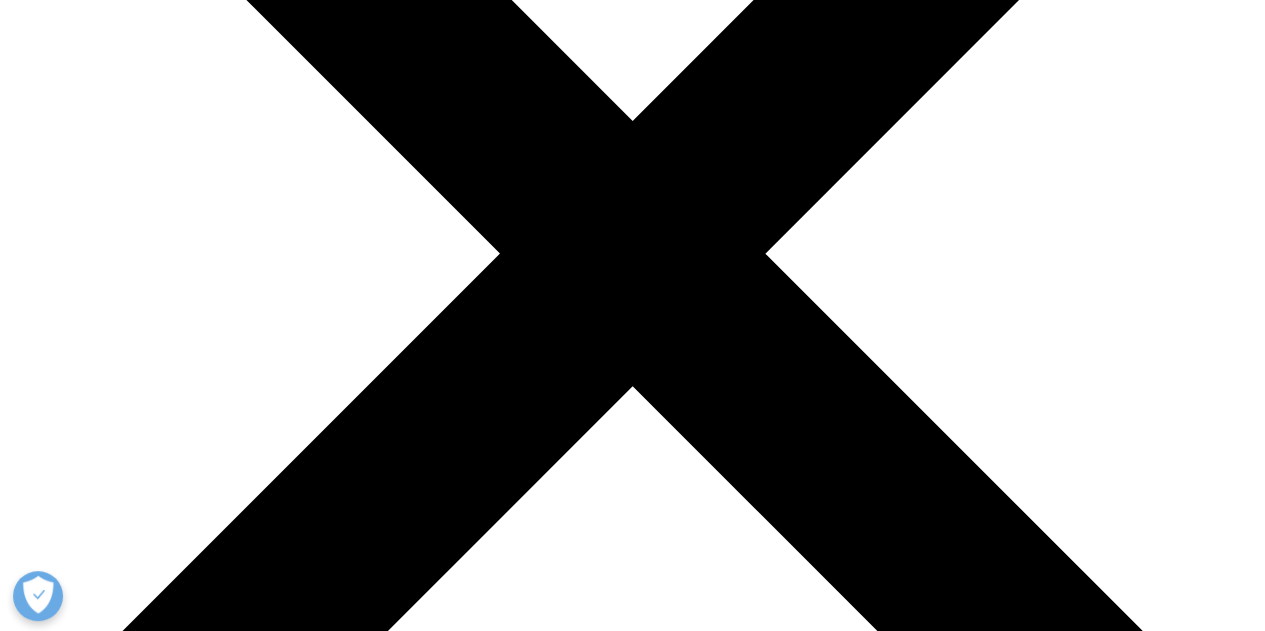 click on "I Accept" at bounding box center (39, 4434) 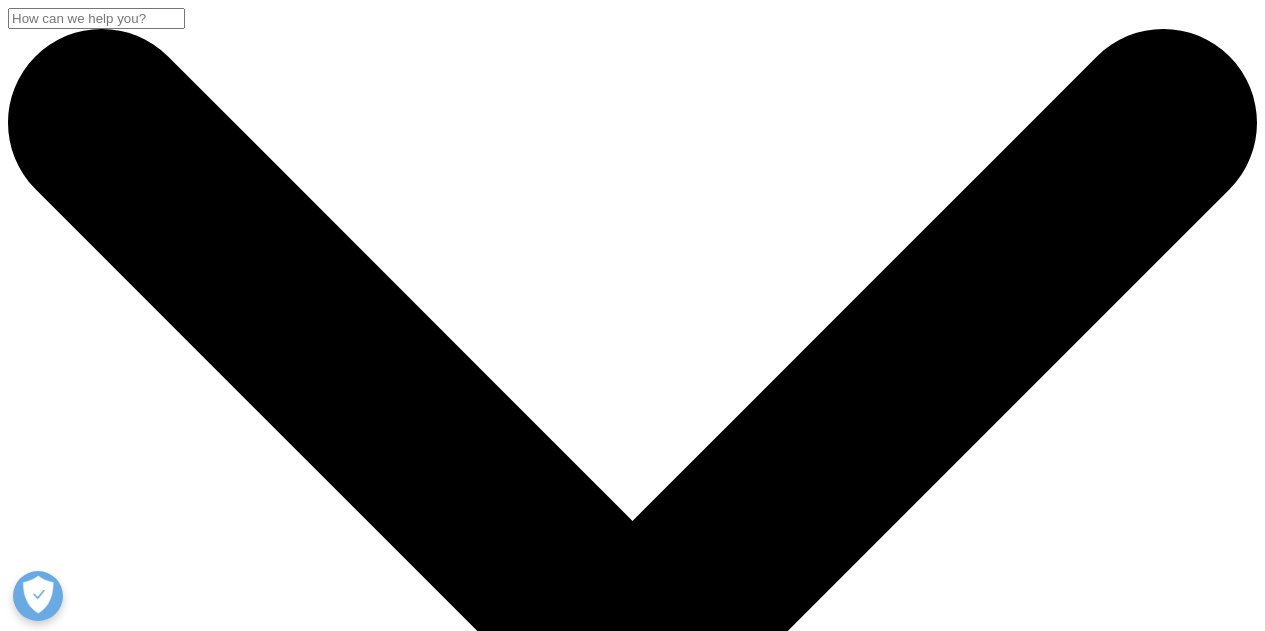 scroll, scrollTop: 400, scrollLeft: 0, axis: vertical 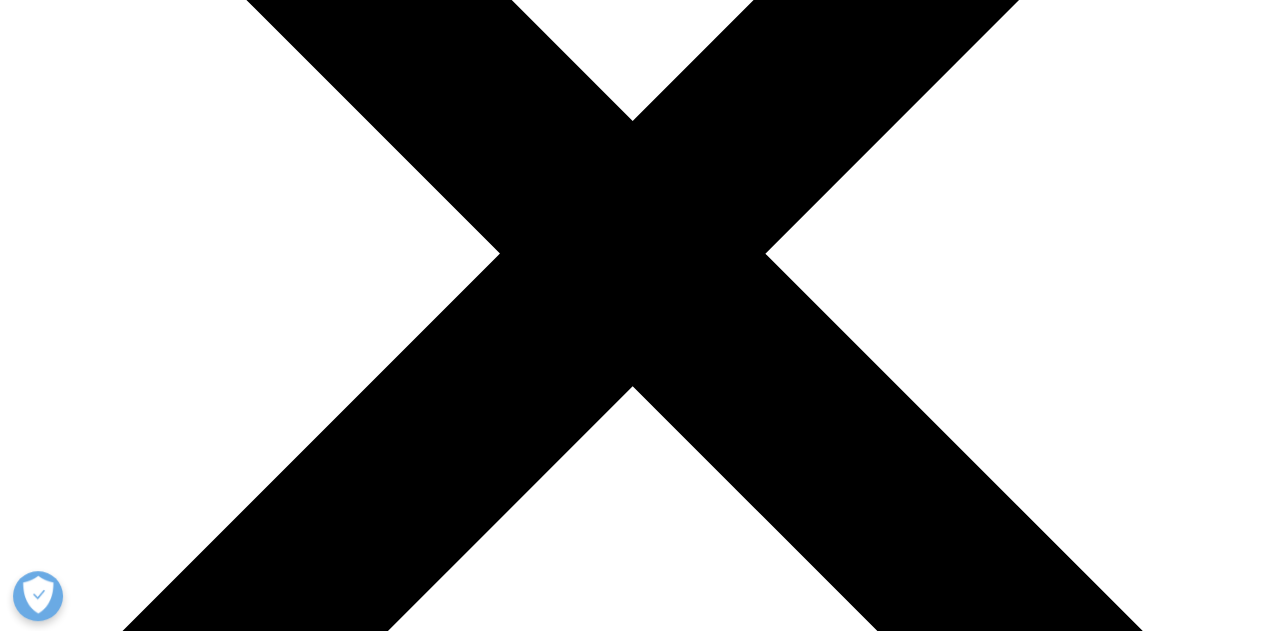 click on "I Accept" at bounding box center (39, 3872) 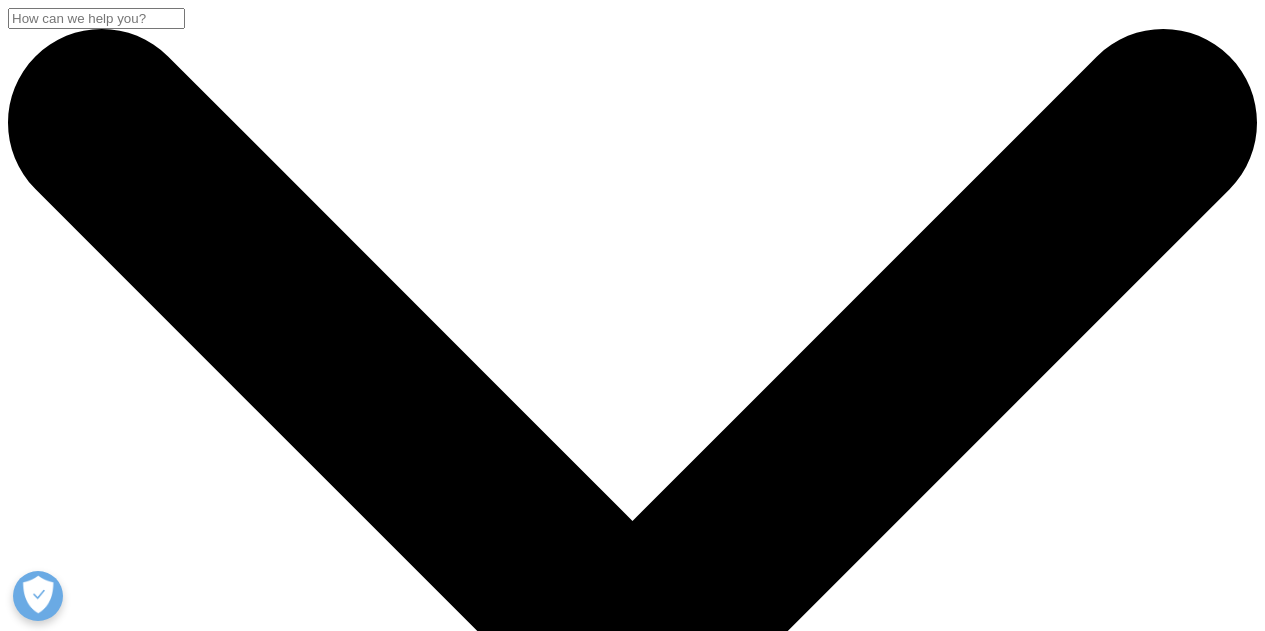scroll, scrollTop: 400, scrollLeft: 0, axis: vertical 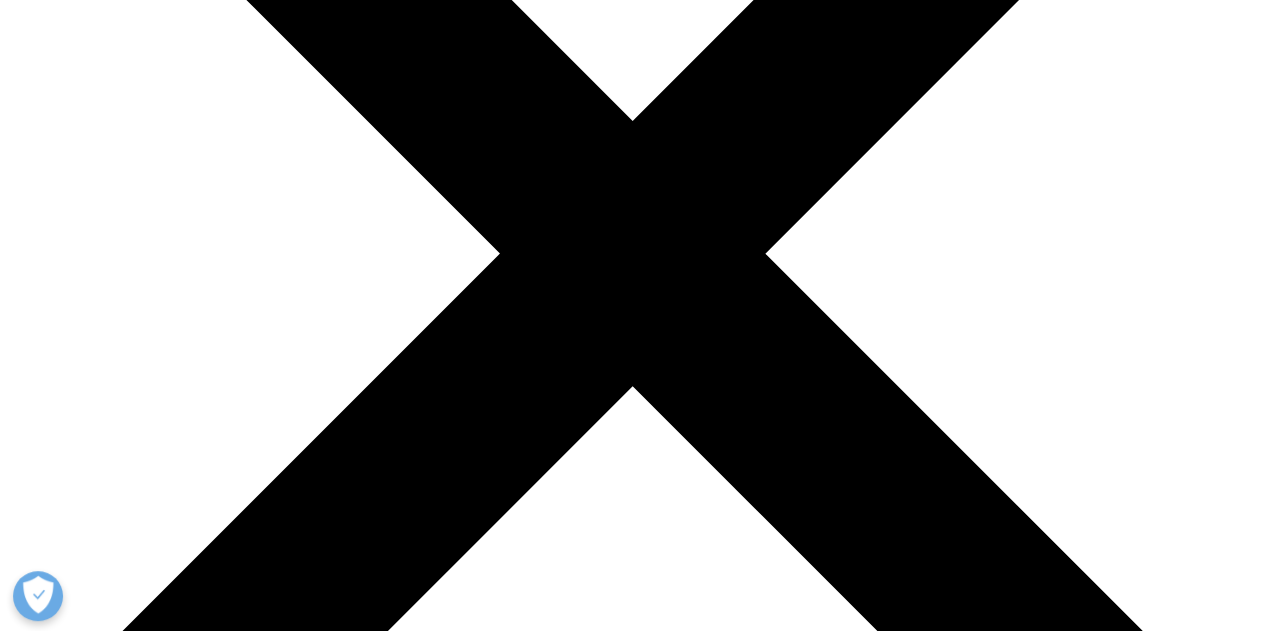 click on "I Accept" at bounding box center [39, 3872] 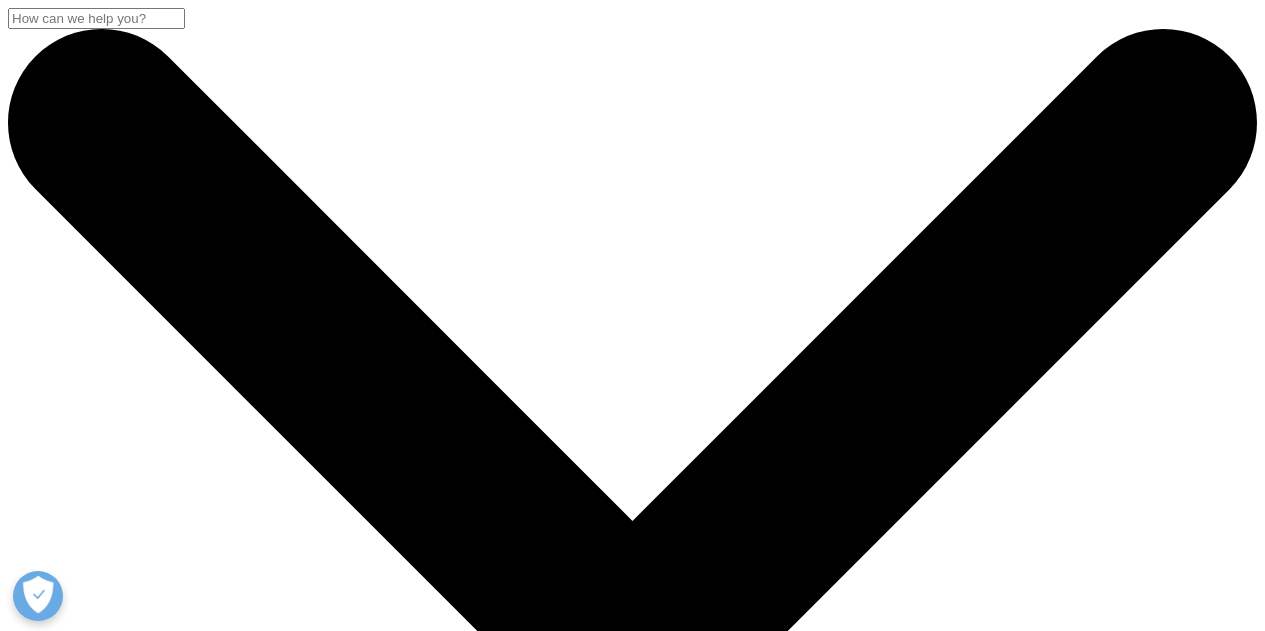 scroll, scrollTop: 400, scrollLeft: 0, axis: vertical 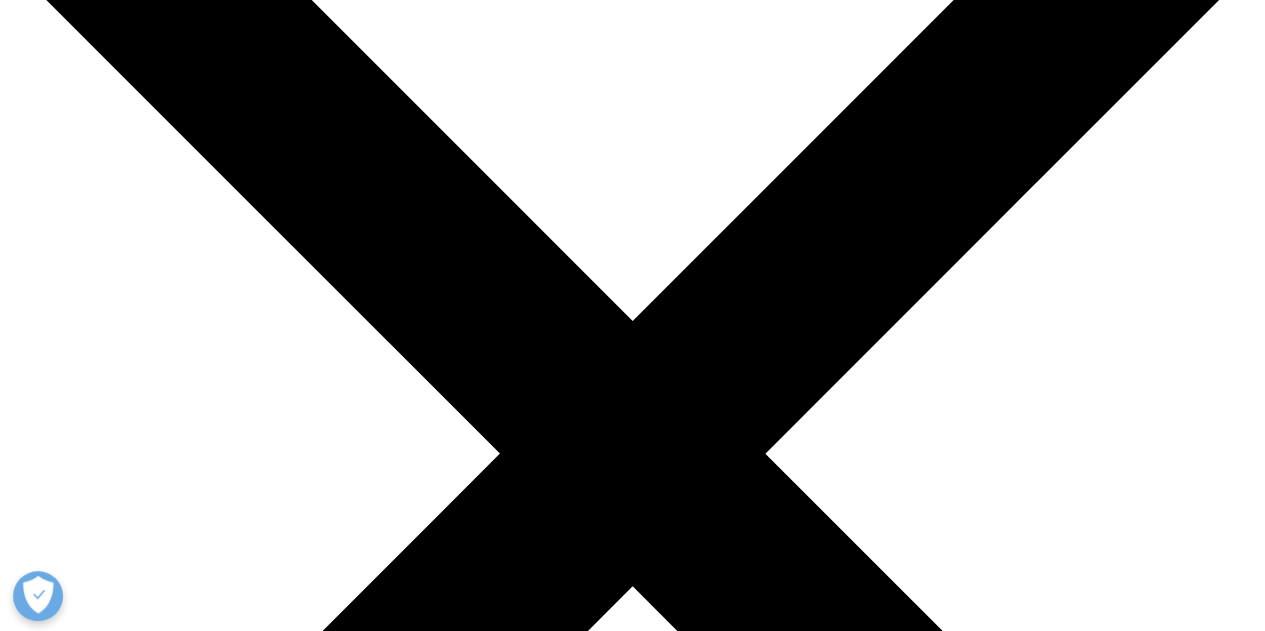 drag, startPoint x: 1216, startPoint y: 1, endPoint x: 814, endPoint y: 130, distance: 422.1907 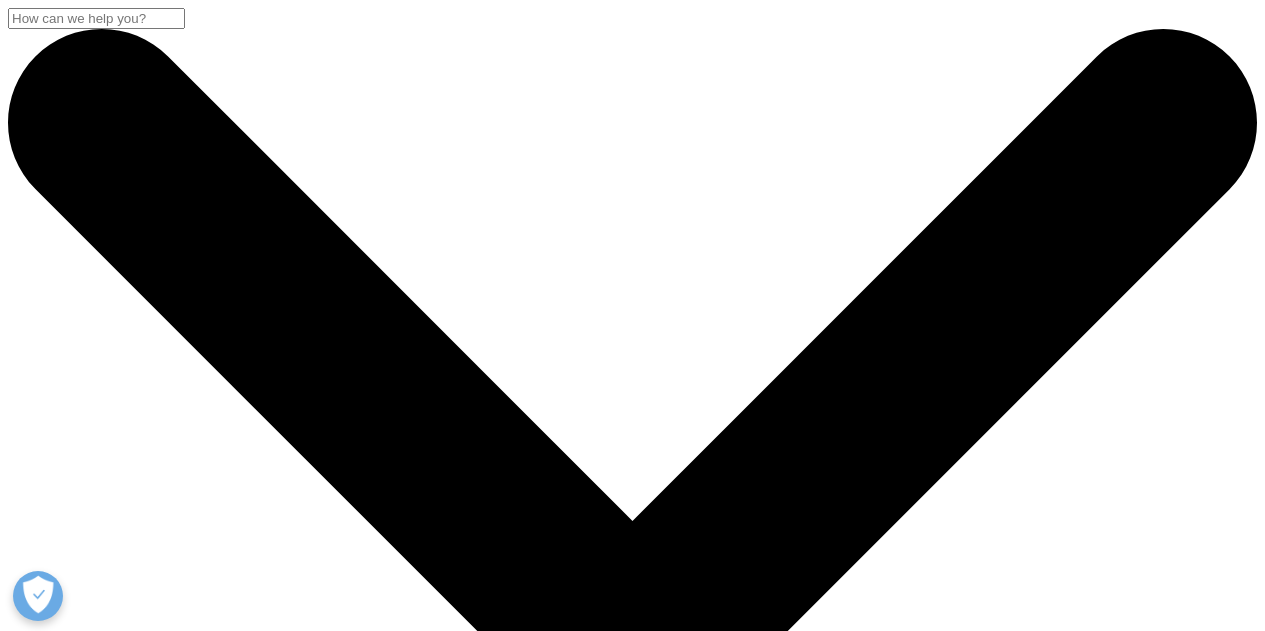 scroll, scrollTop: 213, scrollLeft: 0, axis: vertical 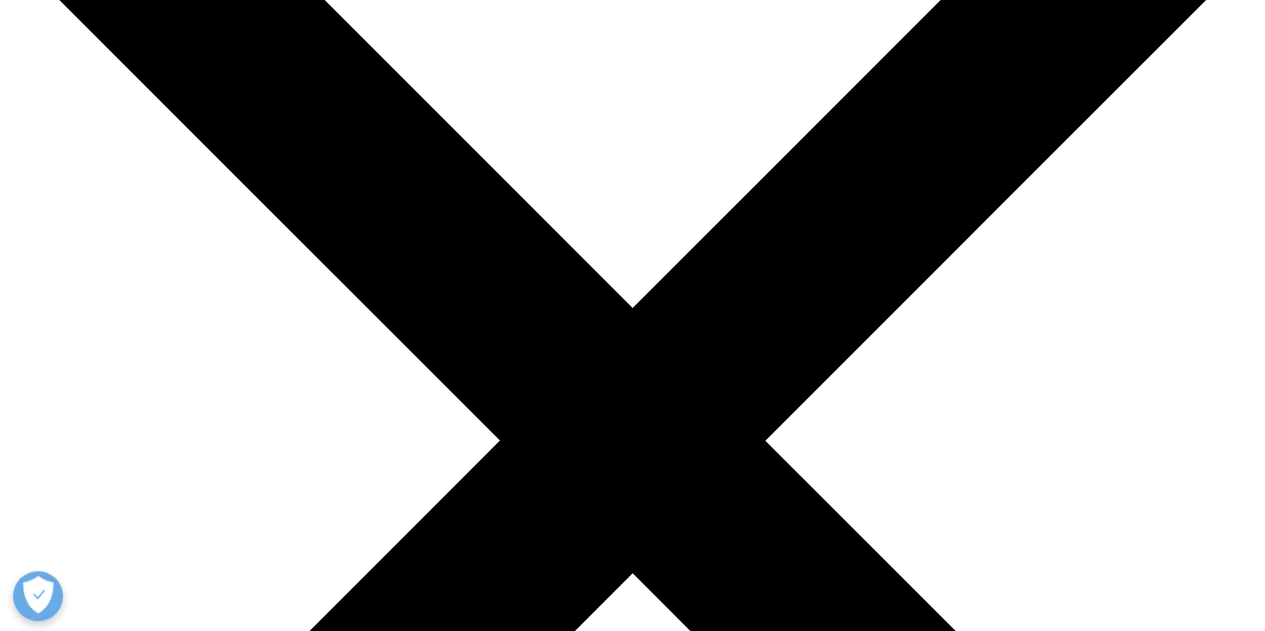 click on "I Accept" at bounding box center (39, 4059) 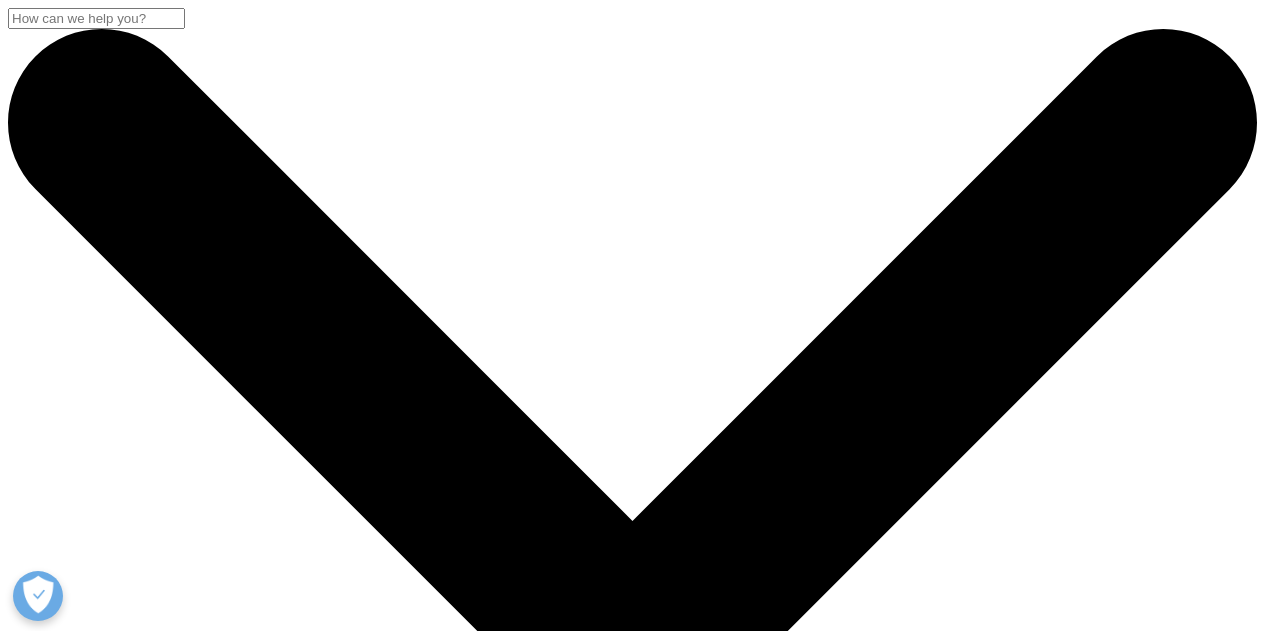scroll, scrollTop: 216, scrollLeft: 0, axis: vertical 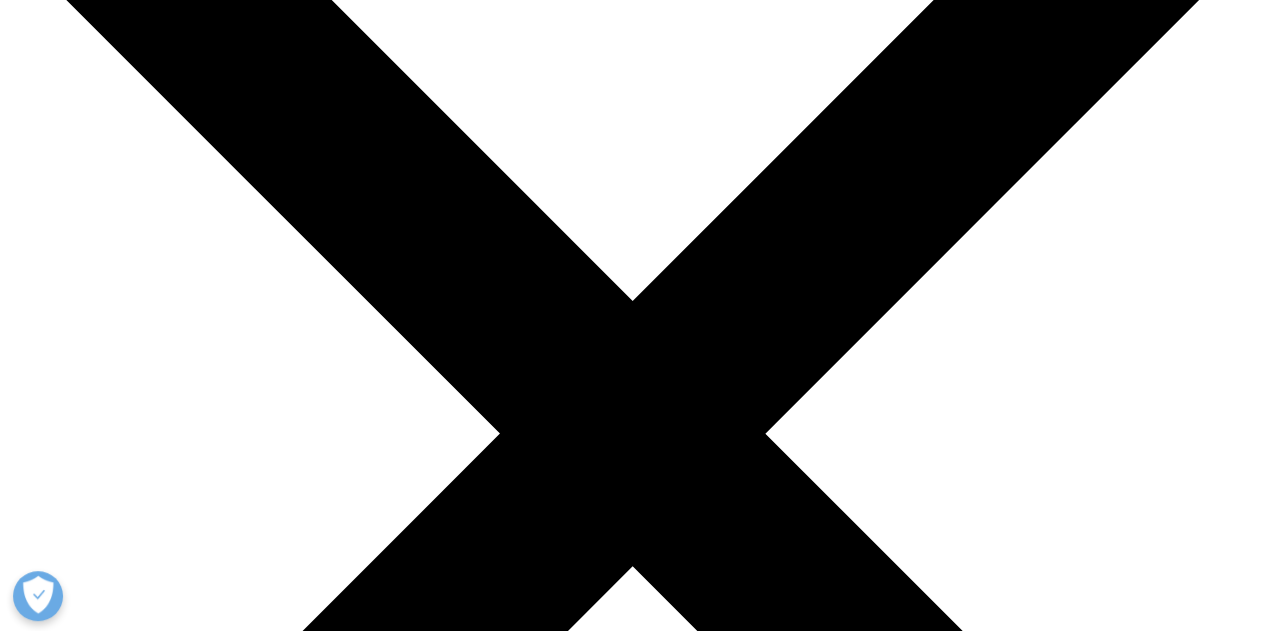 click on "I Accept" at bounding box center [39, 4052] 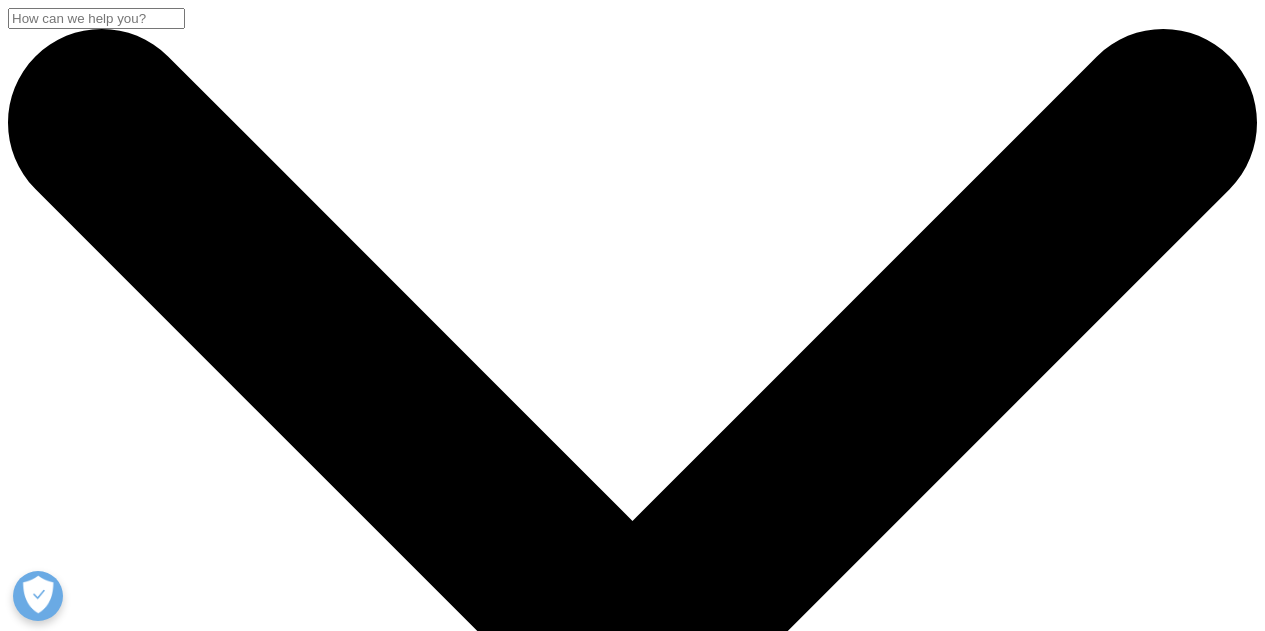 scroll, scrollTop: 223, scrollLeft: 0, axis: vertical 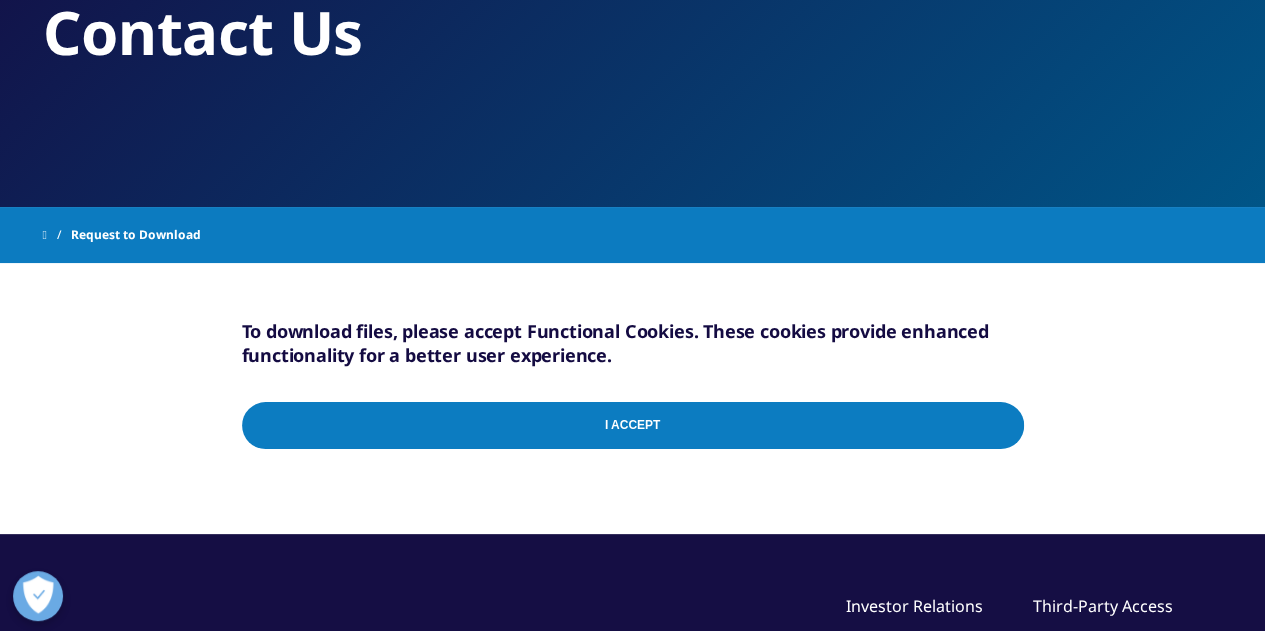 click on "I Accept" at bounding box center (633, 430) 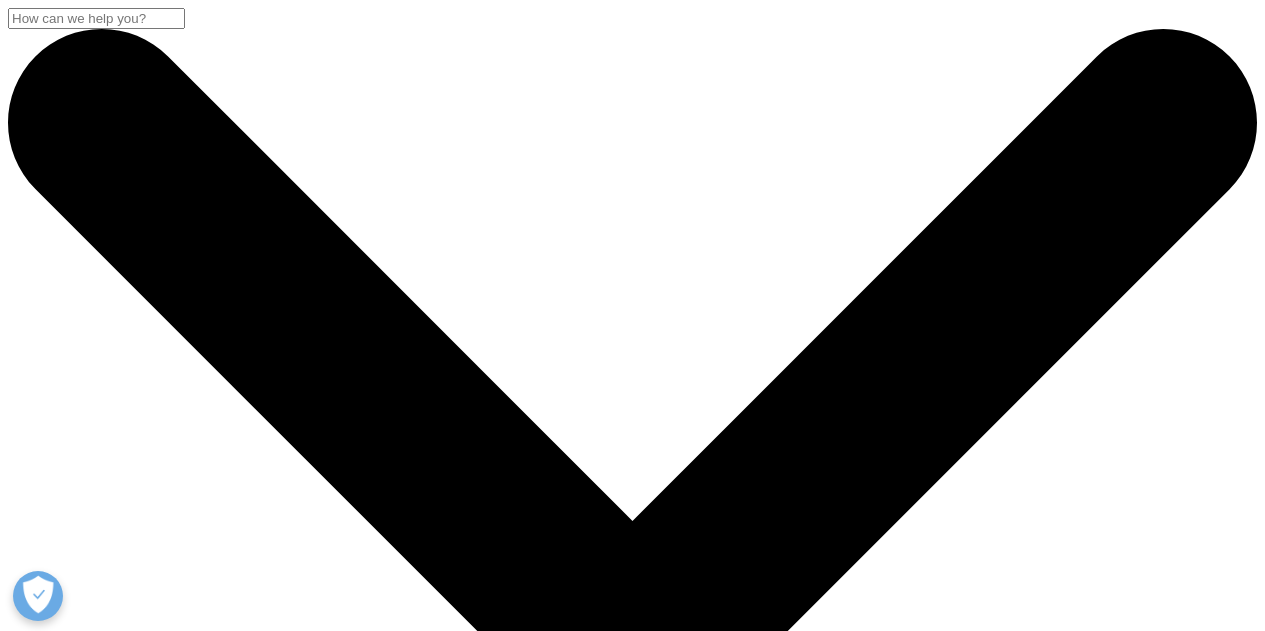 scroll, scrollTop: 121, scrollLeft: 0, axis: vertical 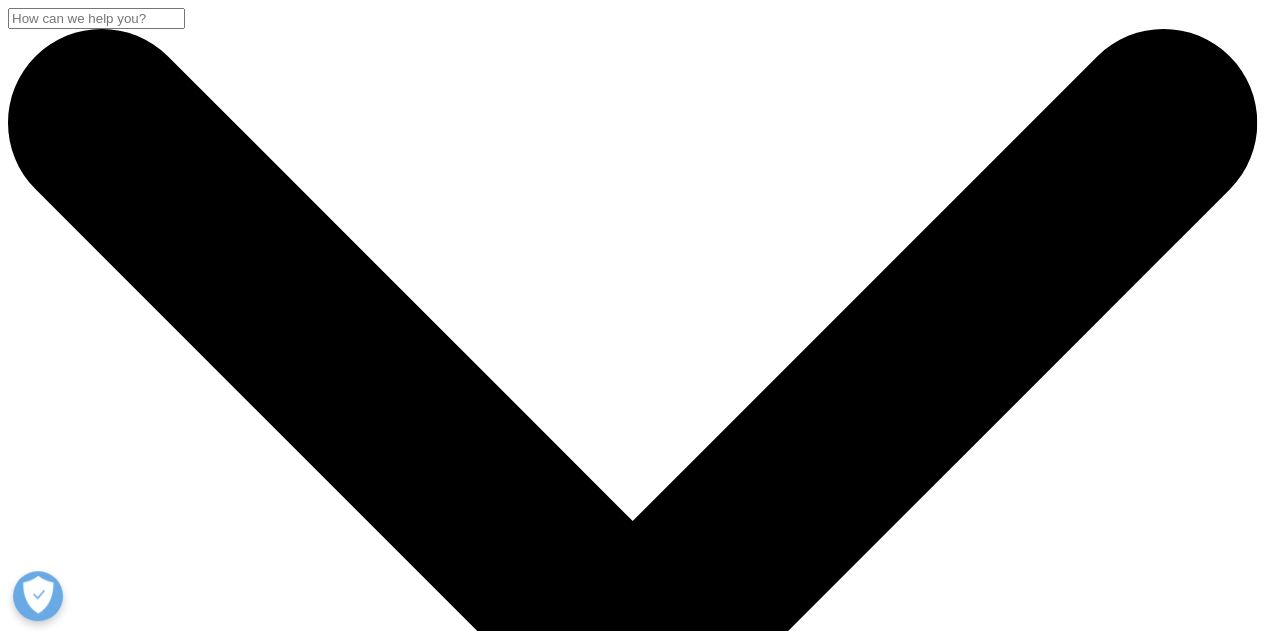 click on "Choose a Region" at bounding box center (82, 3798) 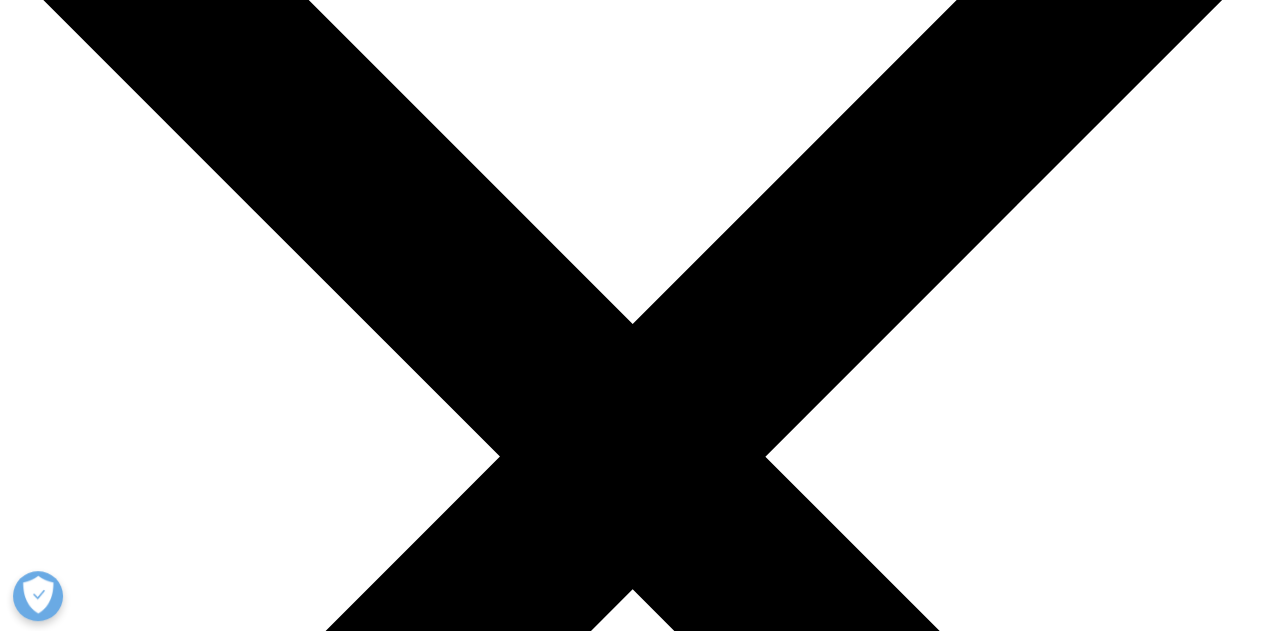 scroll, scrollTop: 200, scrollLeft: 0, axis: vertical 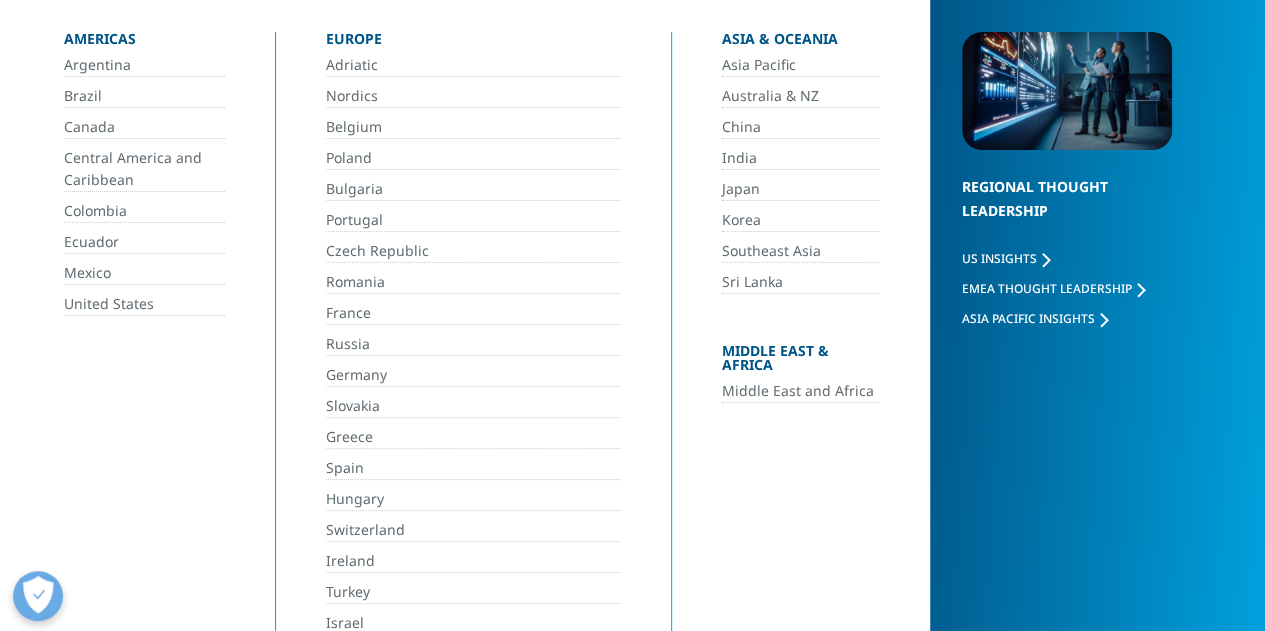 click on "United States" at bounding box center (144, 304) 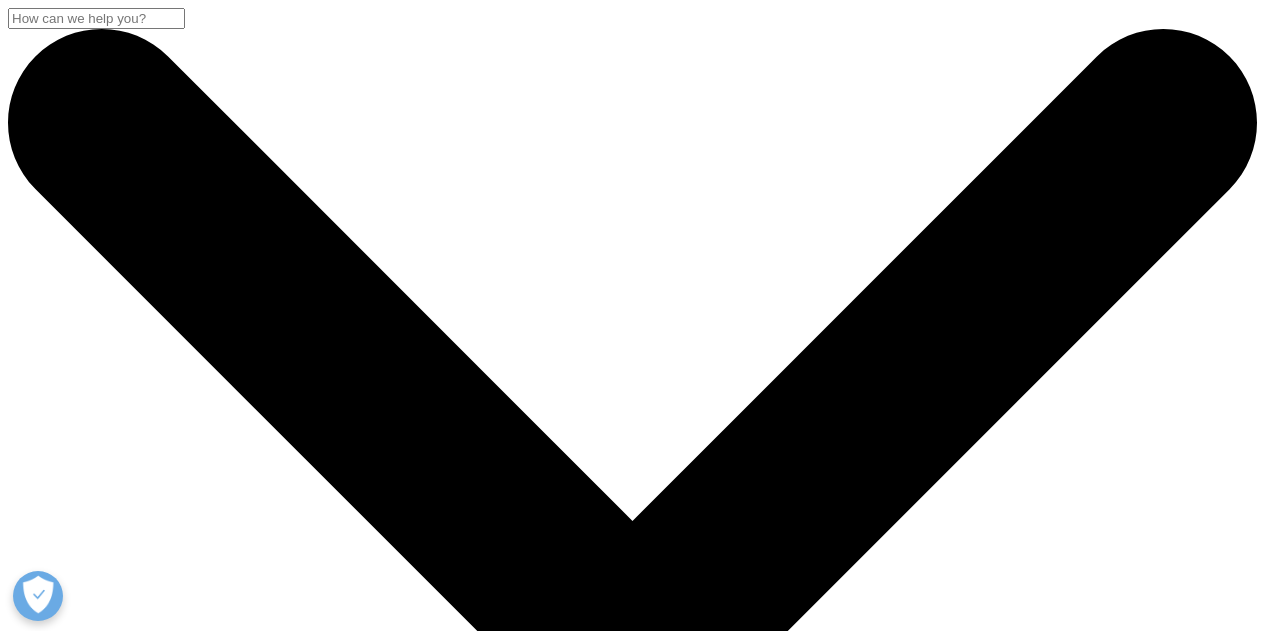 scroll, scrollTop: 0, scrollLeft: 0, axis: both 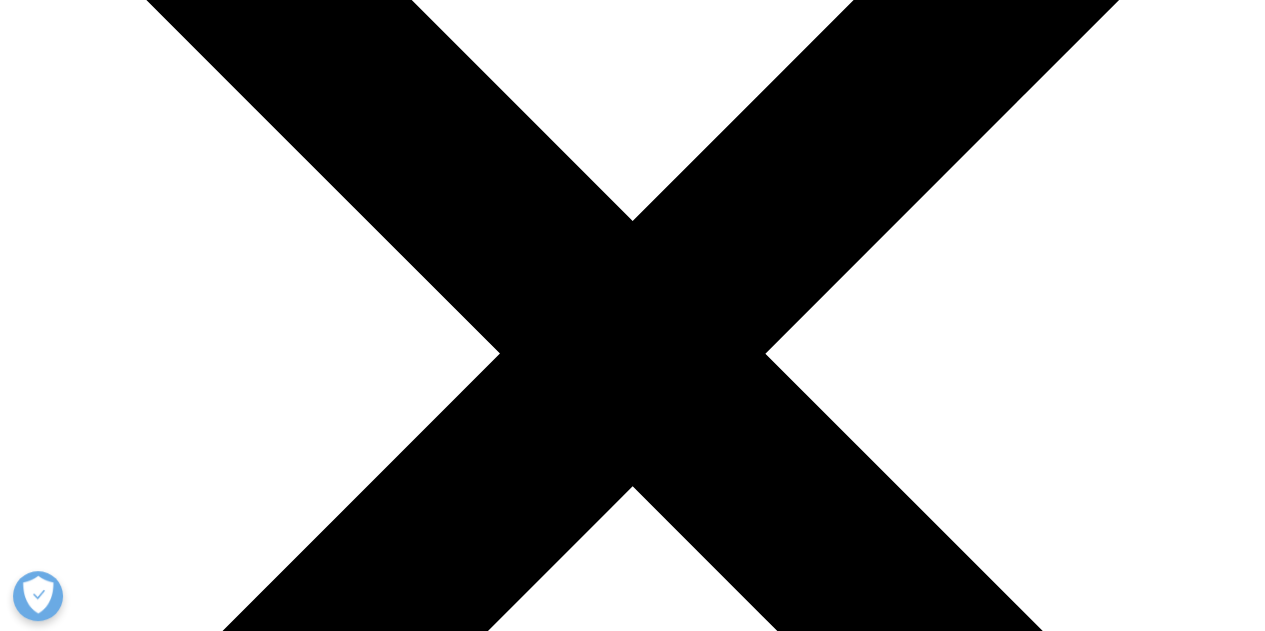 click on "I Accept" at bounding box center [632, 3972] 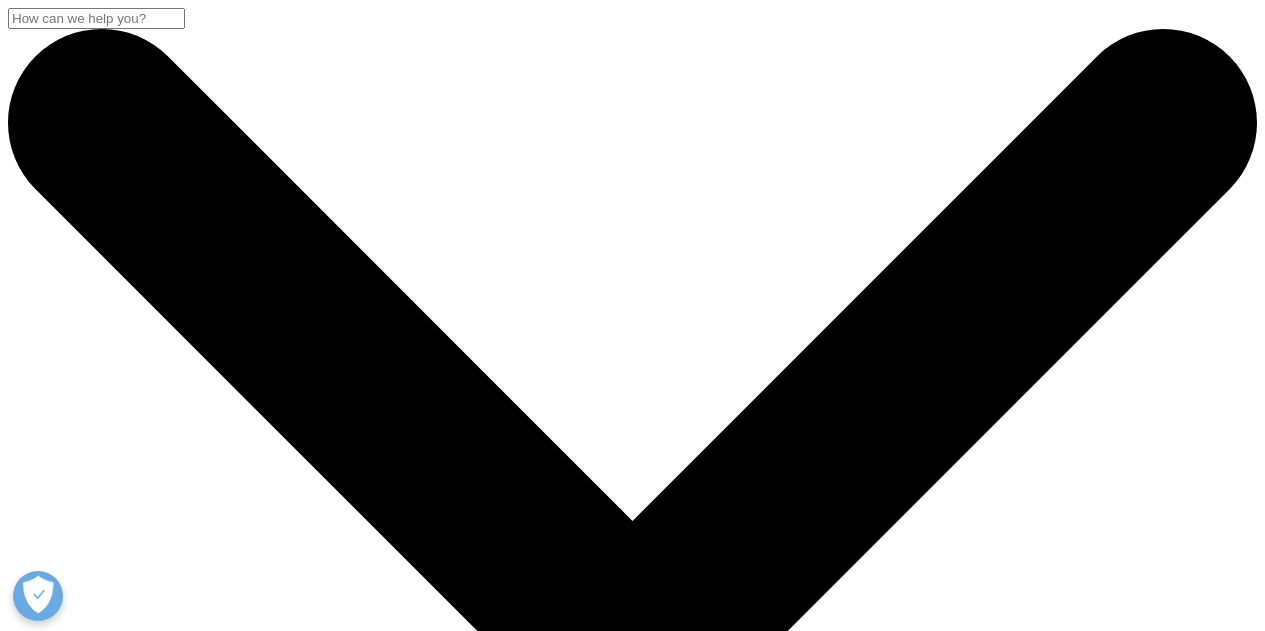 scroll, scrollTop: 300, scrollLeft: 0, axis: vertical 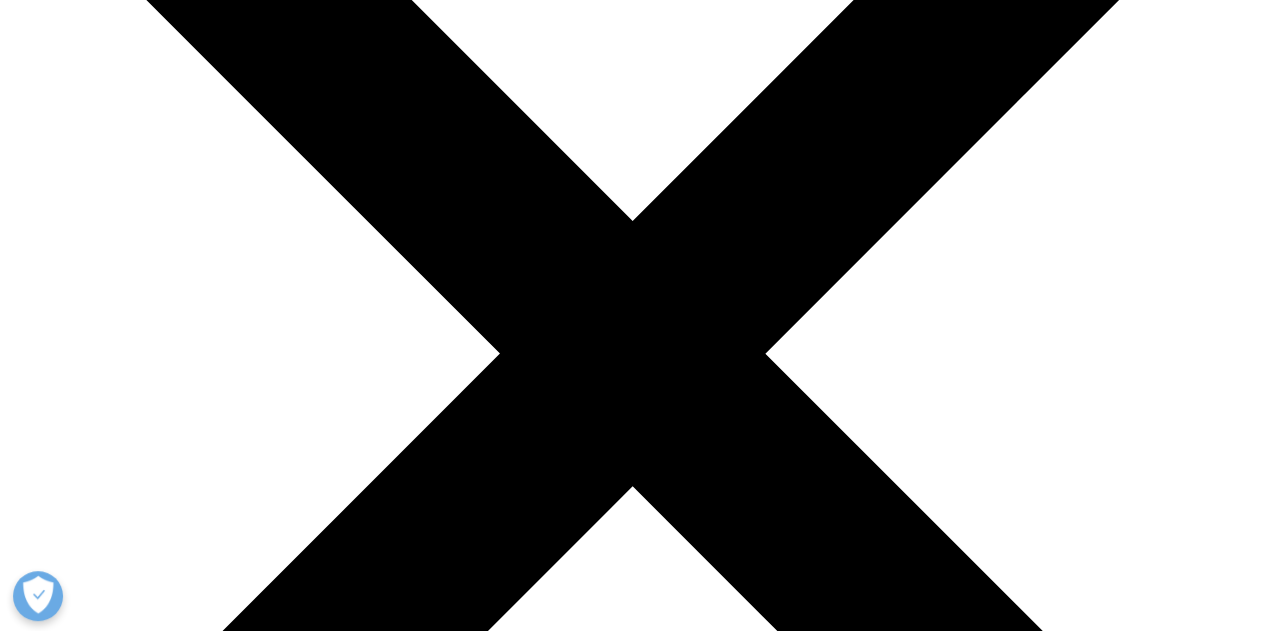 click on "I Accept" at bounding box center [39, 3974] 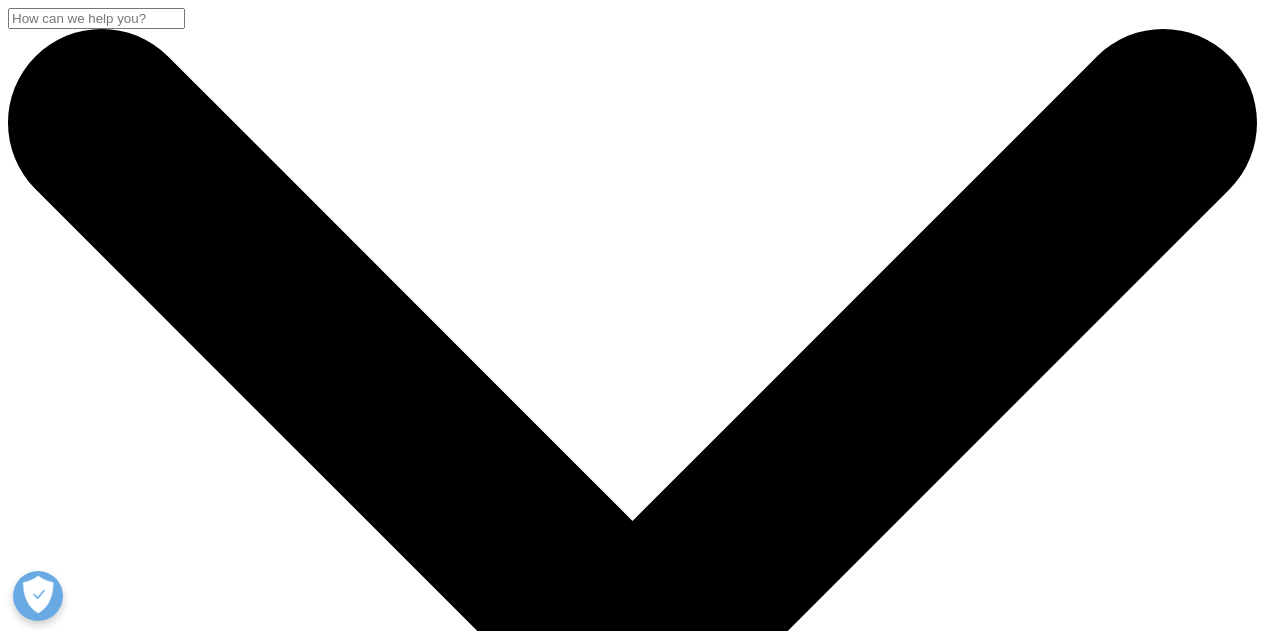 scroll, scrollTop: 300, scrollLeft: 0, axis: vertical 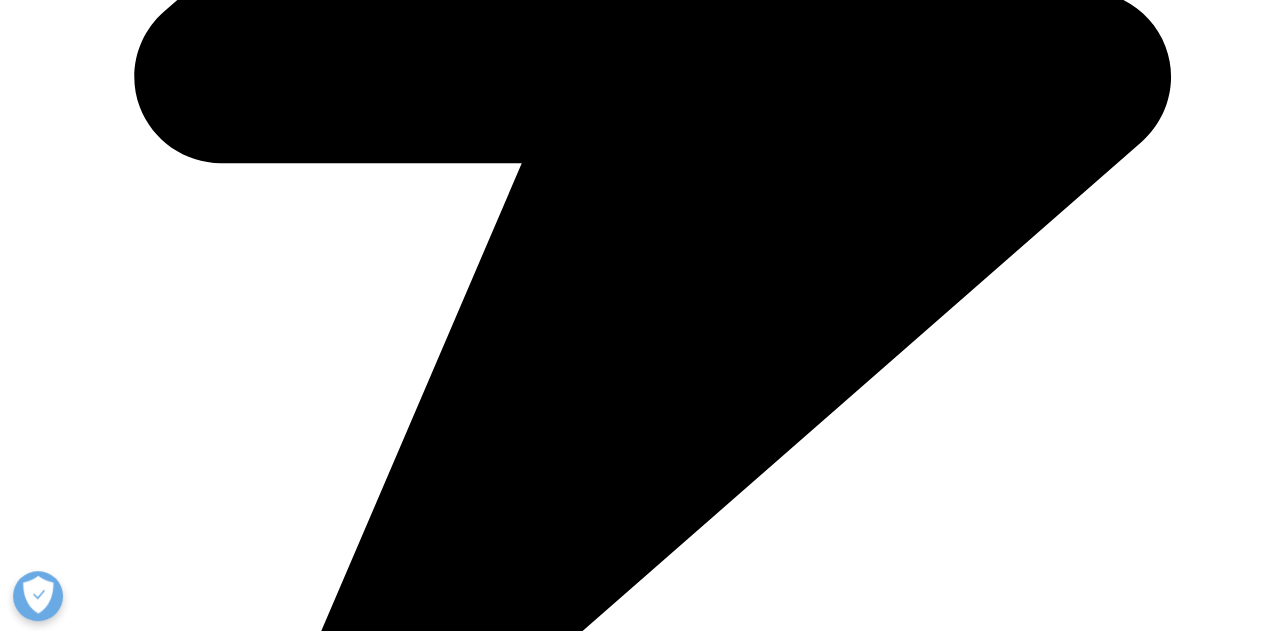 click on "The Global Use of Medicines Outlook Through 2029" at bounding box center [877, 16272] 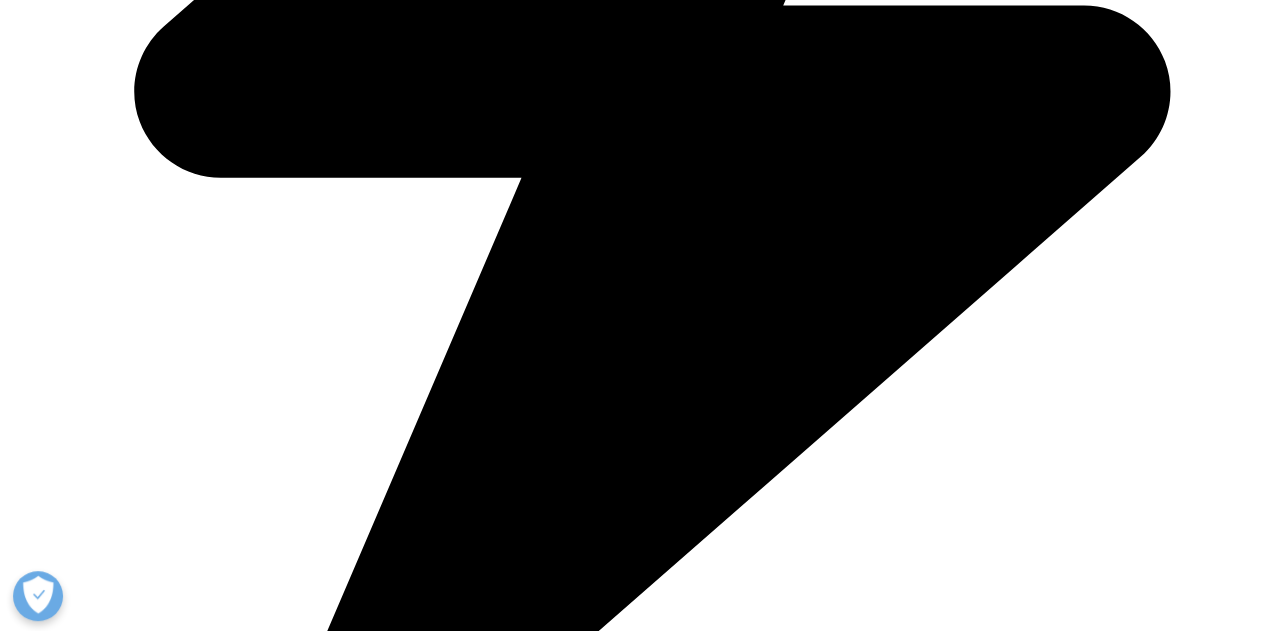 click at bounding box center [877, 18187] 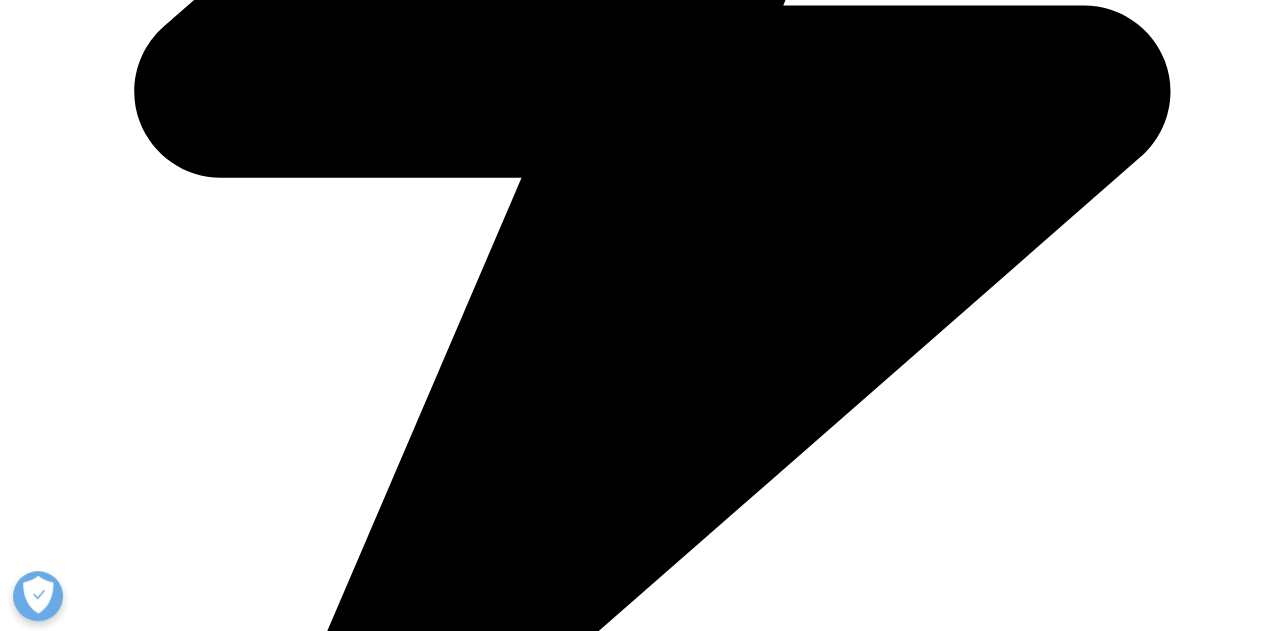 click on "The Global Use of Medicines Outlook Through 2029" at bounding box center [877, 19401] 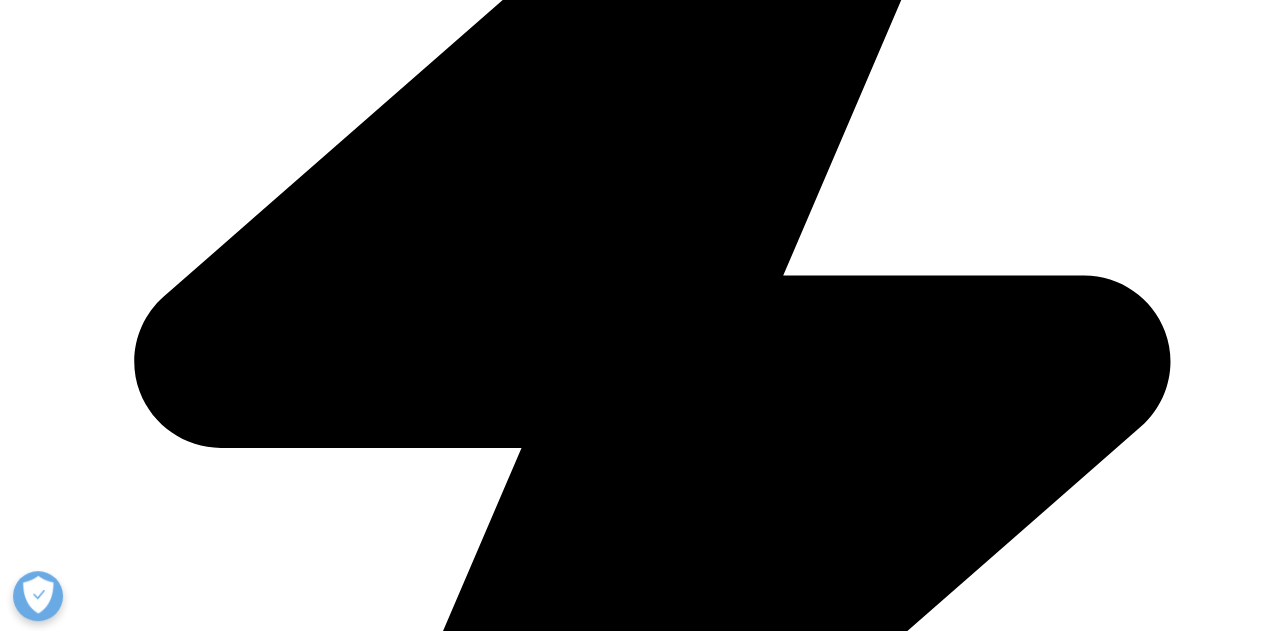 scroll, scrollTop: 1000, scrollLeft: 0, axis: vertical 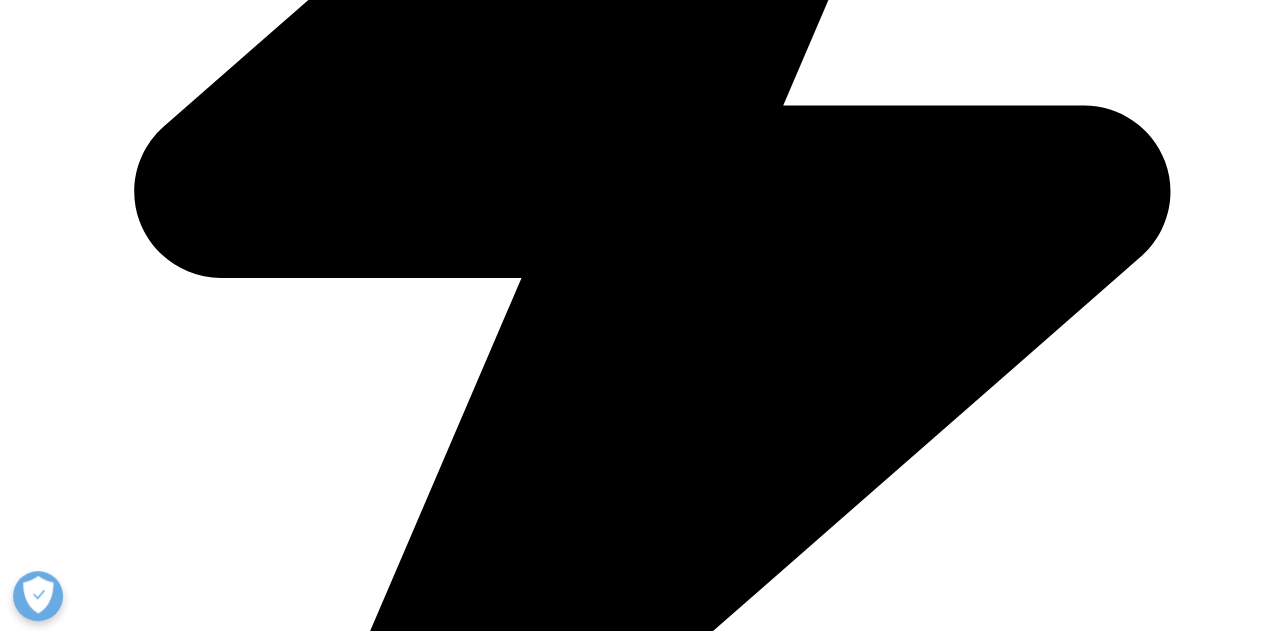 click at bounding box center [877, 24593] 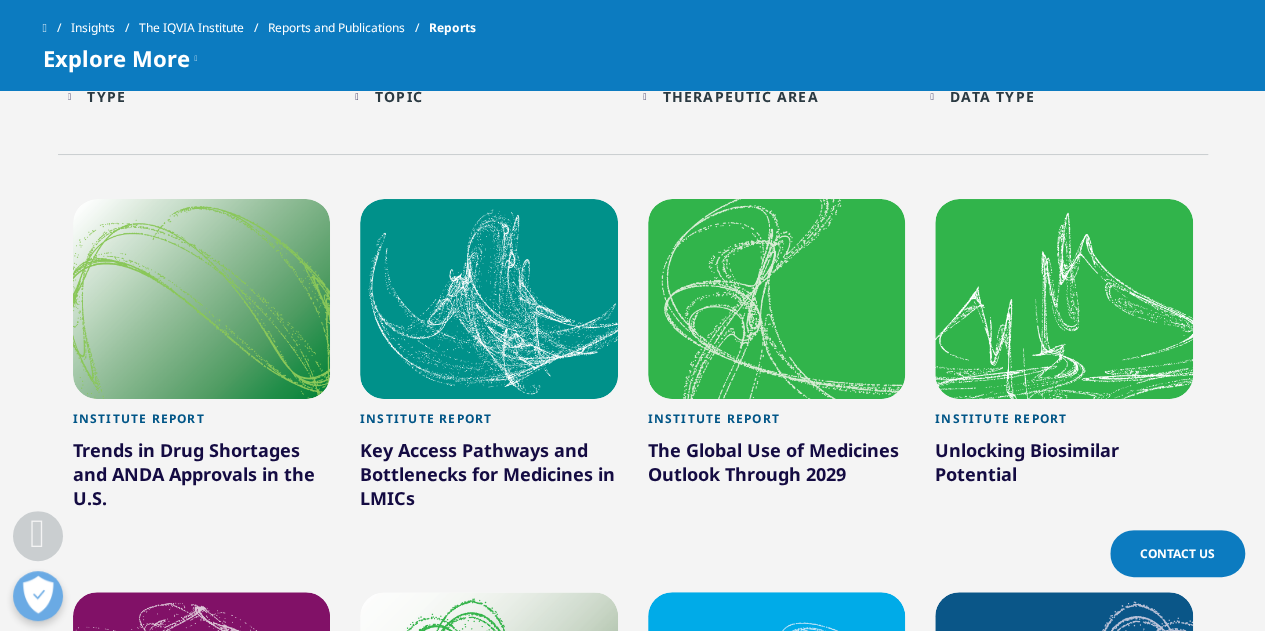 click on "Unlocking Biosimilar Potential" at bounding box center (1064, 466) 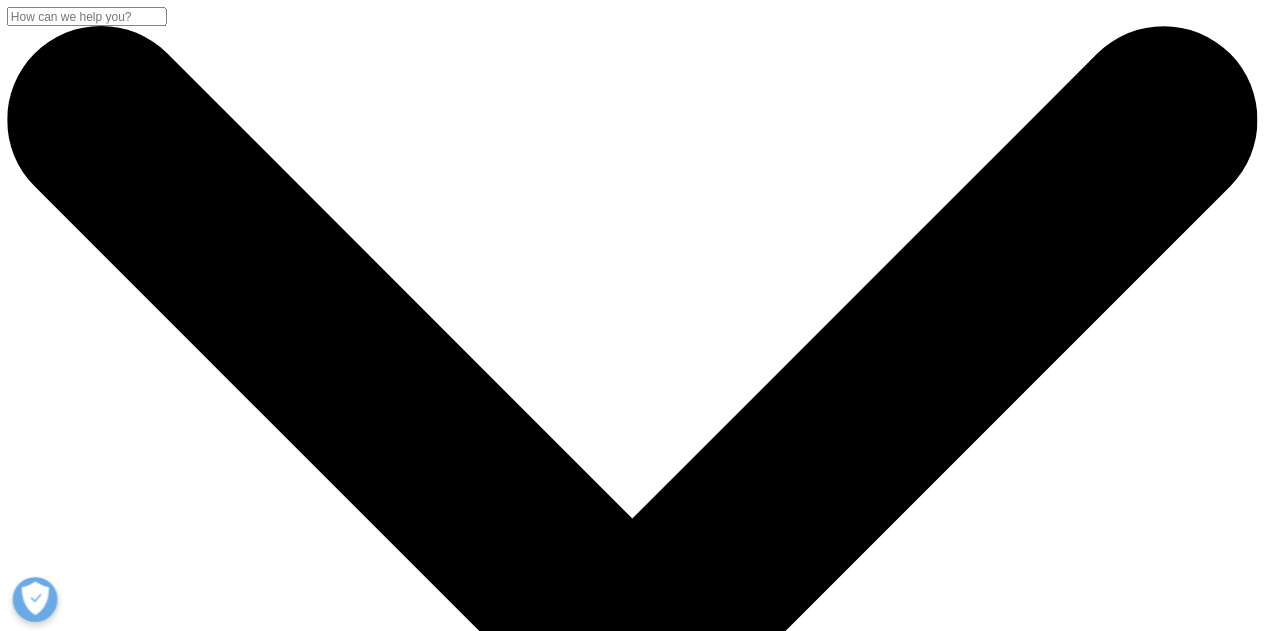 scroll, scrollTop: 0, scrollLeft: 0, axis: both 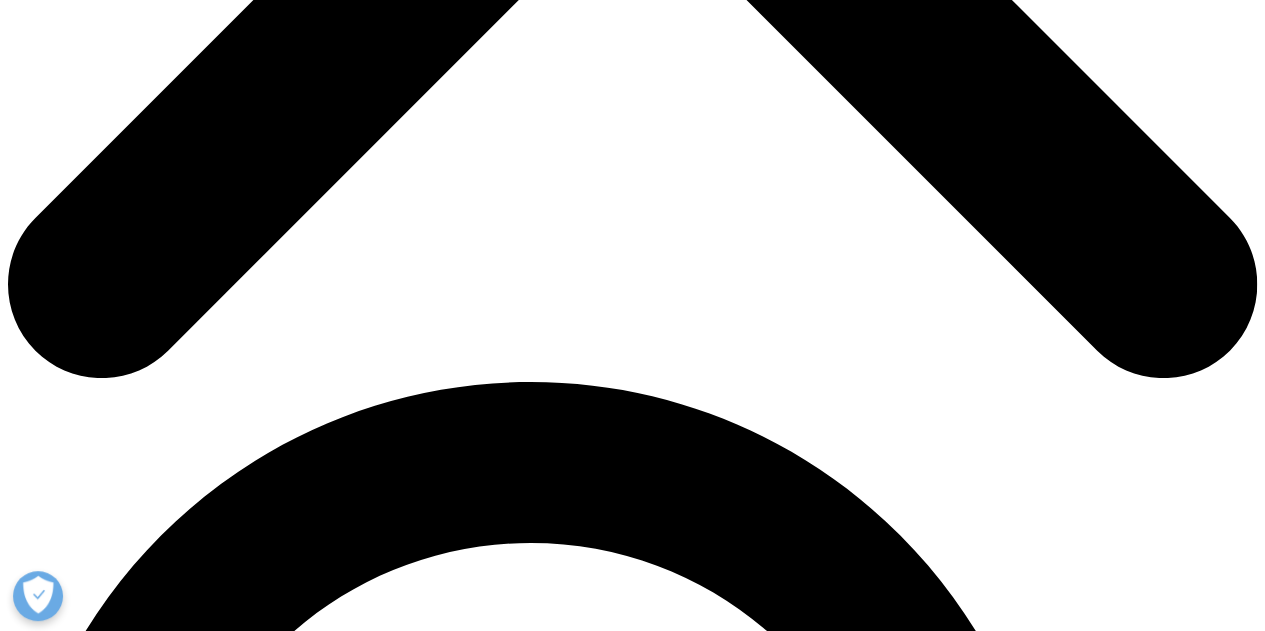click on "First Name" at bounding box center (172, 22240) 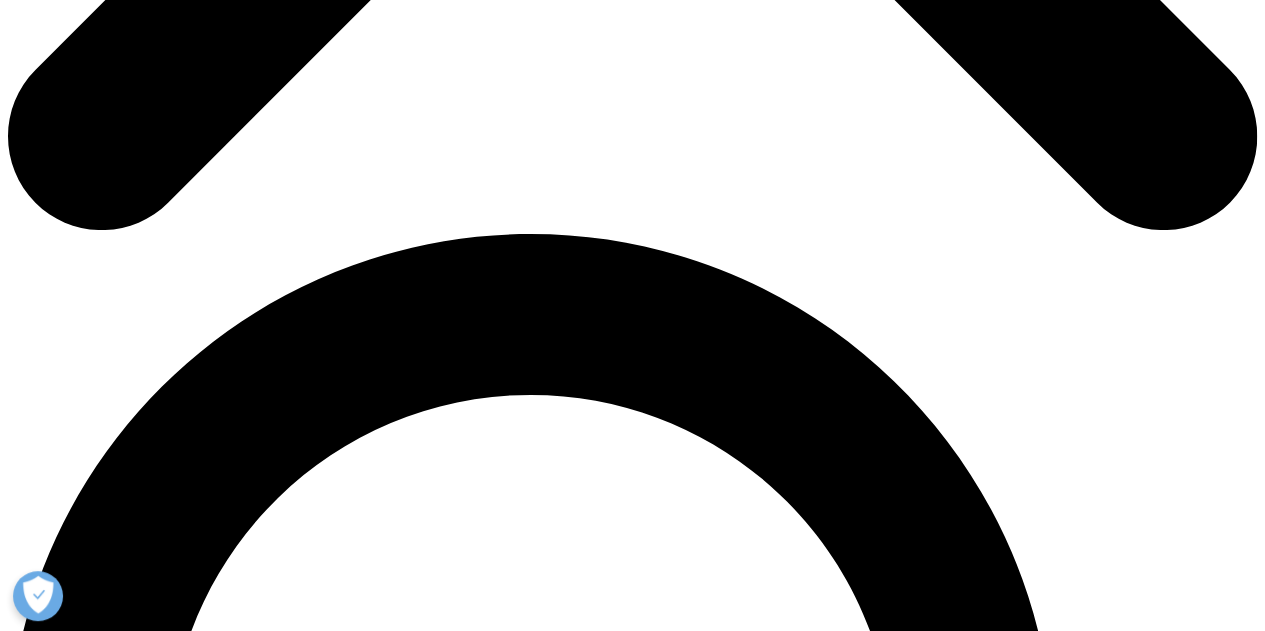 scroll, scrollTop: 1300, scrollLeft: 0, axis: vertical 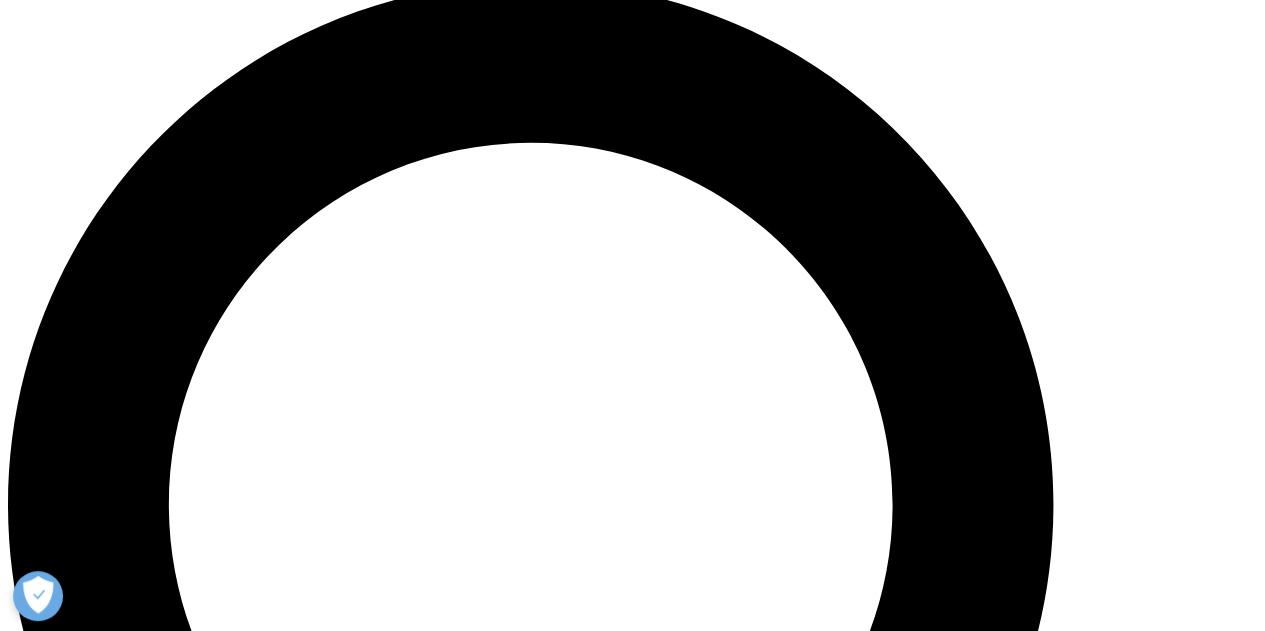 type on "secretariat" 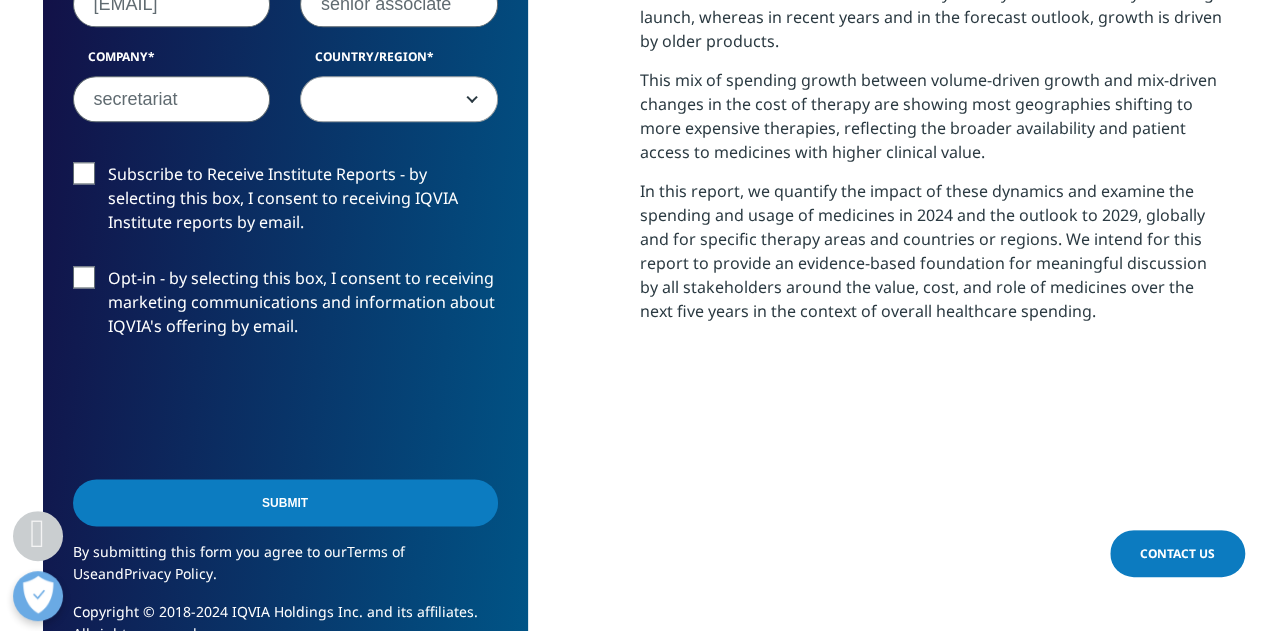 click on "United States
Canada
United Kingdom
Afghanistan
Albania
Algeria
American Samoa
Andorra
Angola
Anguilla
Antarctica
Antigua and Barbuda
Argentina
Armenia
Aruba
Australia
Austria
Azerbaijan
Bahamas
Bahrain
Bangladesh
Barbados
Belarus
Belgium
Belize
Benin
Bermuda
Bhutan
Bolivia
Bosnia and Herzegovenia
Botswana
Bouvet Island
Brazil
British Indian Ocean Territory
British Virgin Islands
Brunei
Bulgaria
Burkina Faso
Burundi
Cambodia
Cameroon
Cape Verde
Cayman Islands
Central African Republic
Chad
Chile
China
Christmas Island" at bounding box center (300, 76) 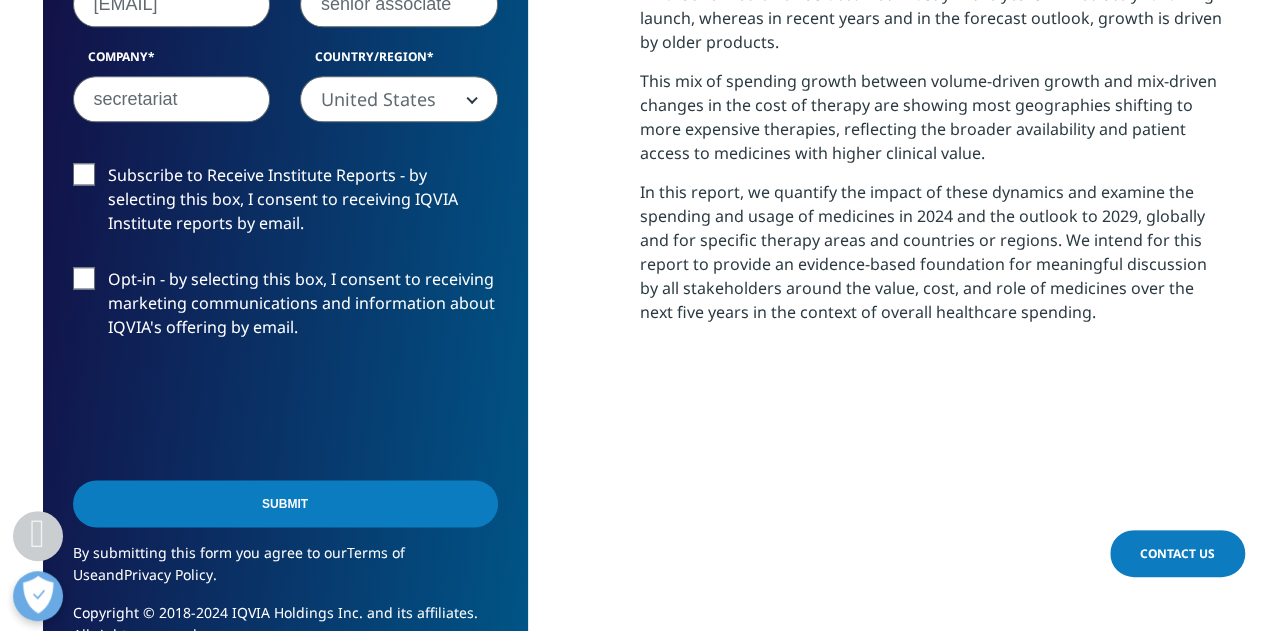 select on "United States" 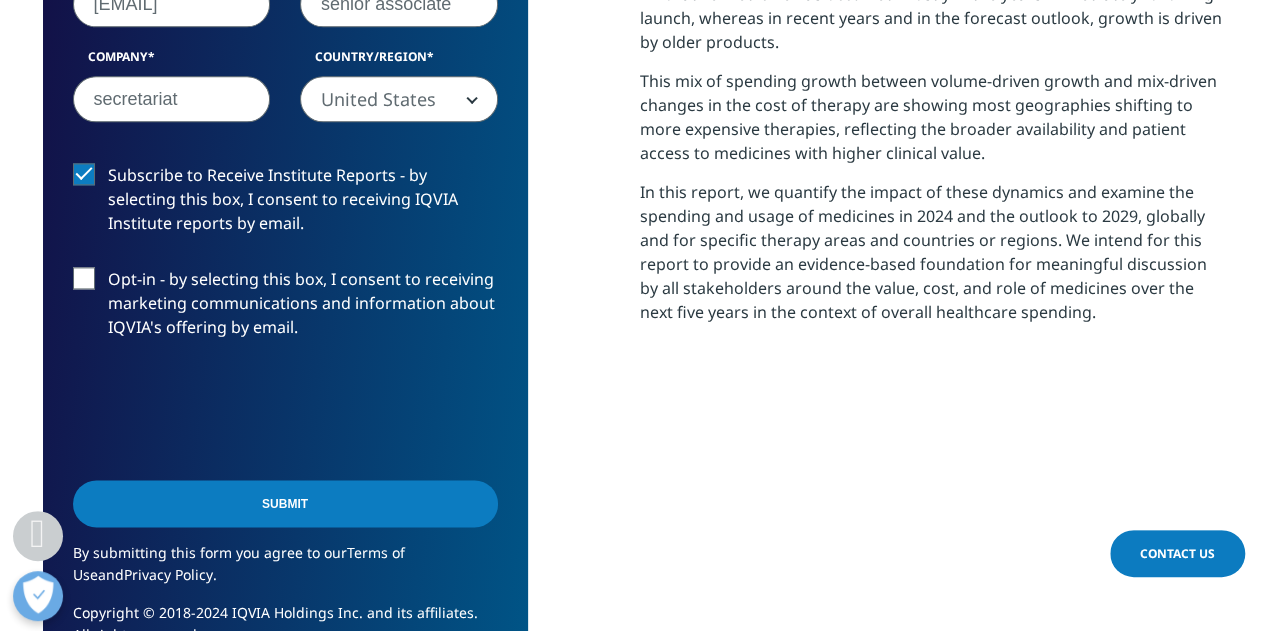 click on "Subscribe to Receive Institute Reports - by selecting this box, I consent to receiving IQVIA Institute reports by email." at bounding box center [285, 204] 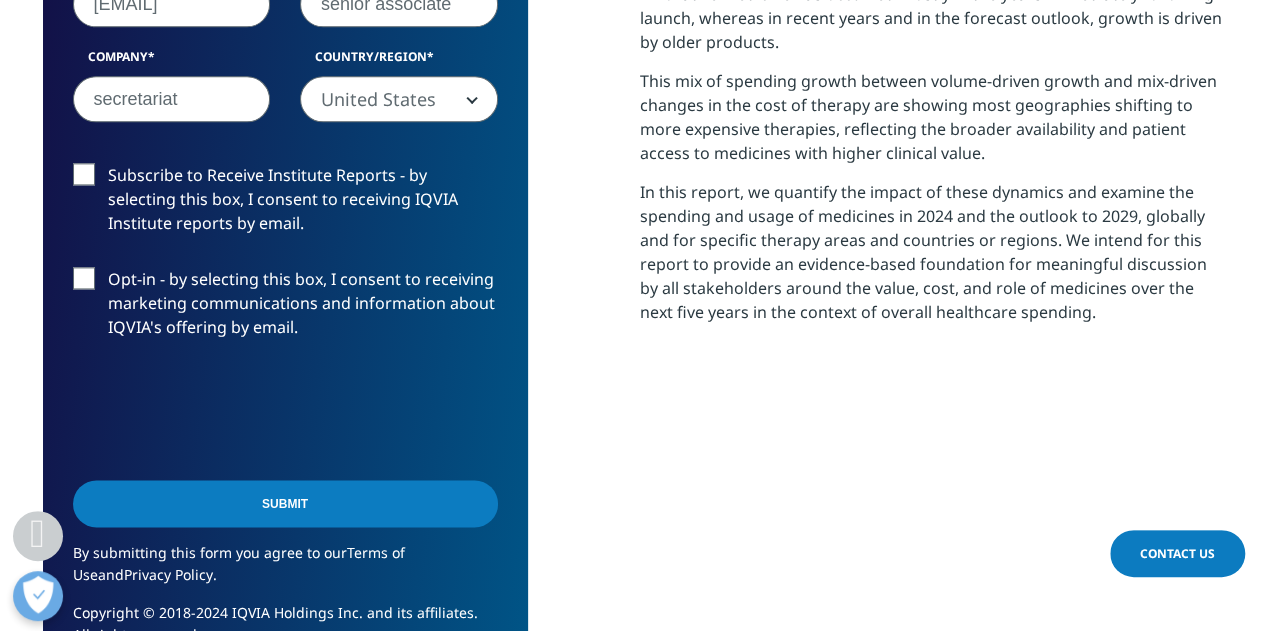 click on "Opt-in - by selecting this box, I consent to receiving marketing communications and information about IQVIA's offering by email." at bounding box center (285, 308) 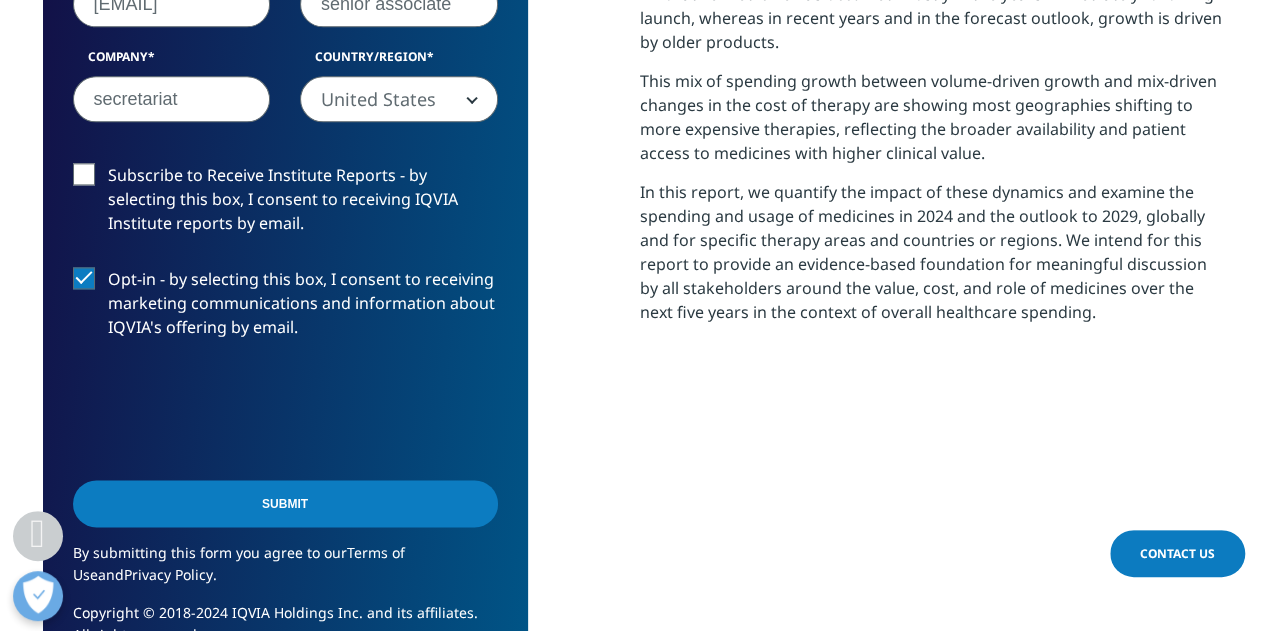 click on "Opt-in - by selecting this box, I consent to receiving marketing communications and information about IQVIA's offering by email." at bounding box center [285, 308] 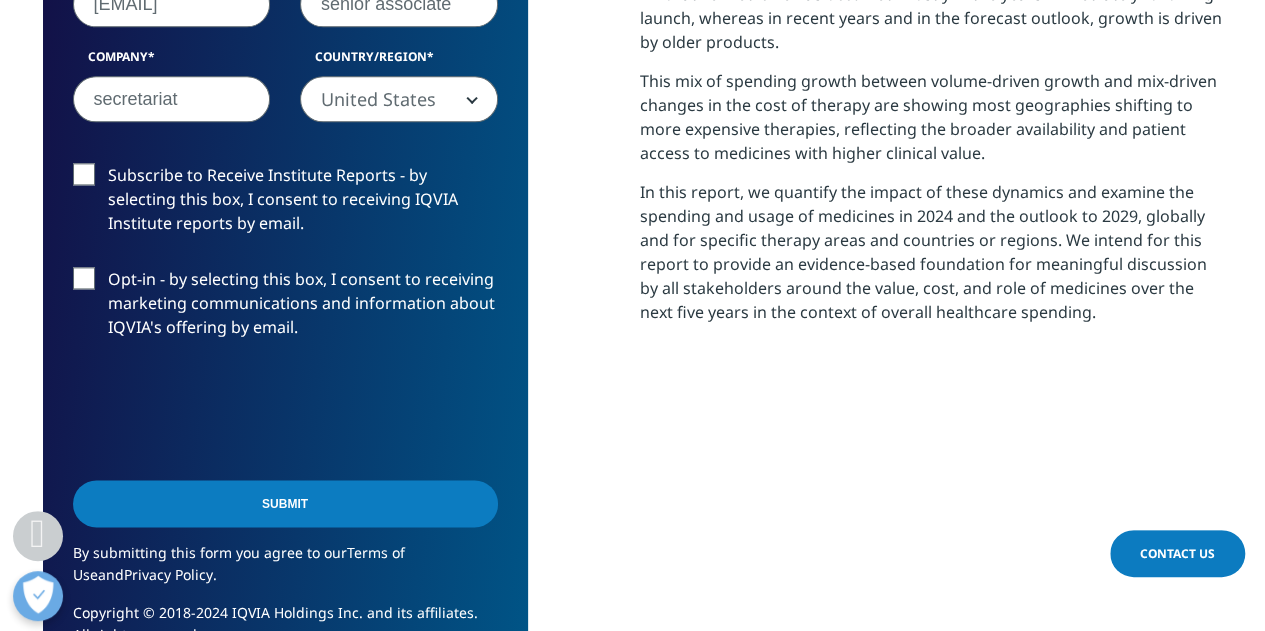 click on "Submit" at bounding box center [285, 503] 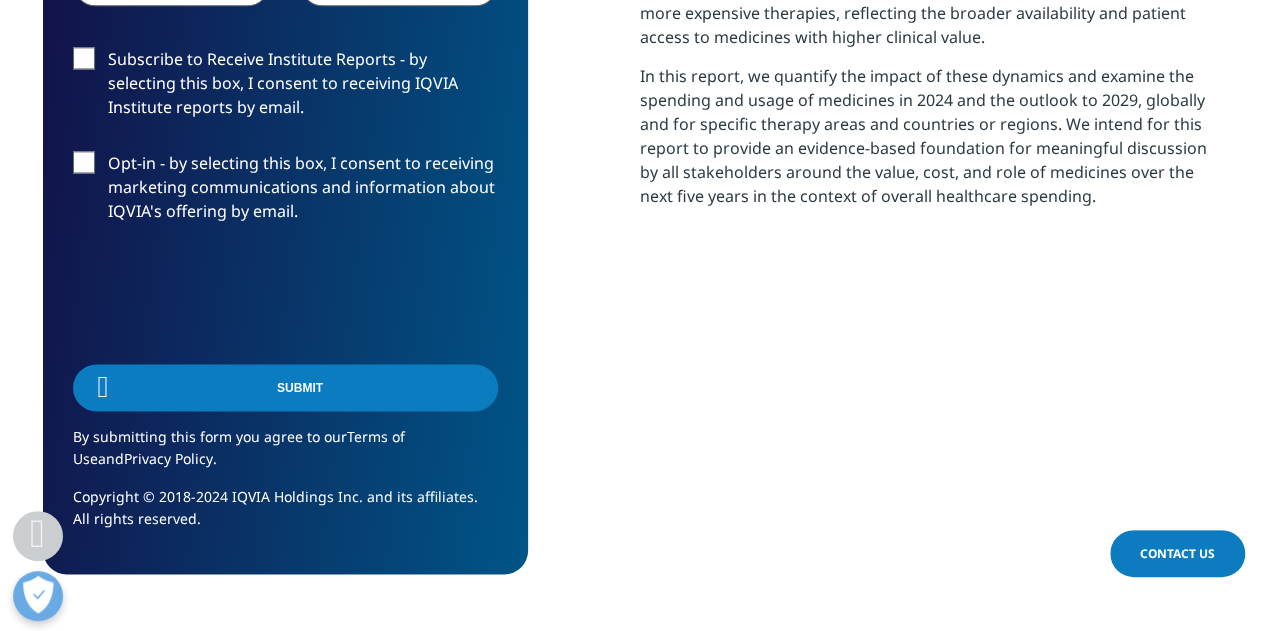 scroll, scrollTop: 1515, scrollLeft: 0, axis: vertical 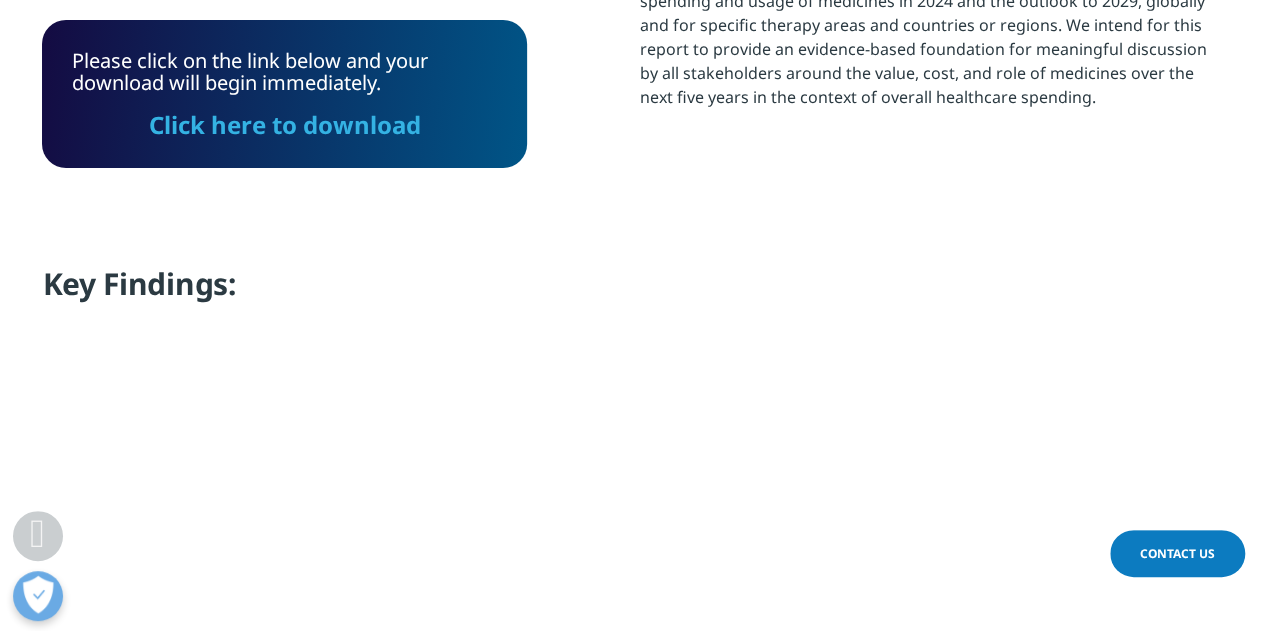 click on "Click here to download" at bounding box center [285, 124] 